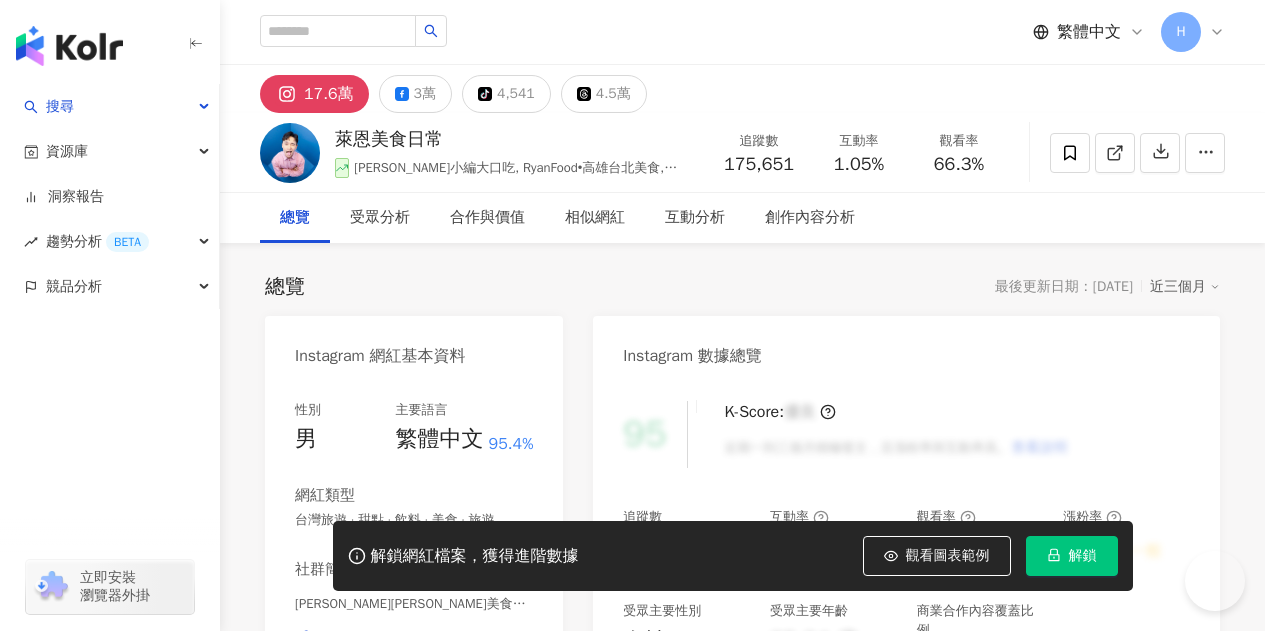scroll, scrollTop: 0, scrollLeft: 0, axis: both 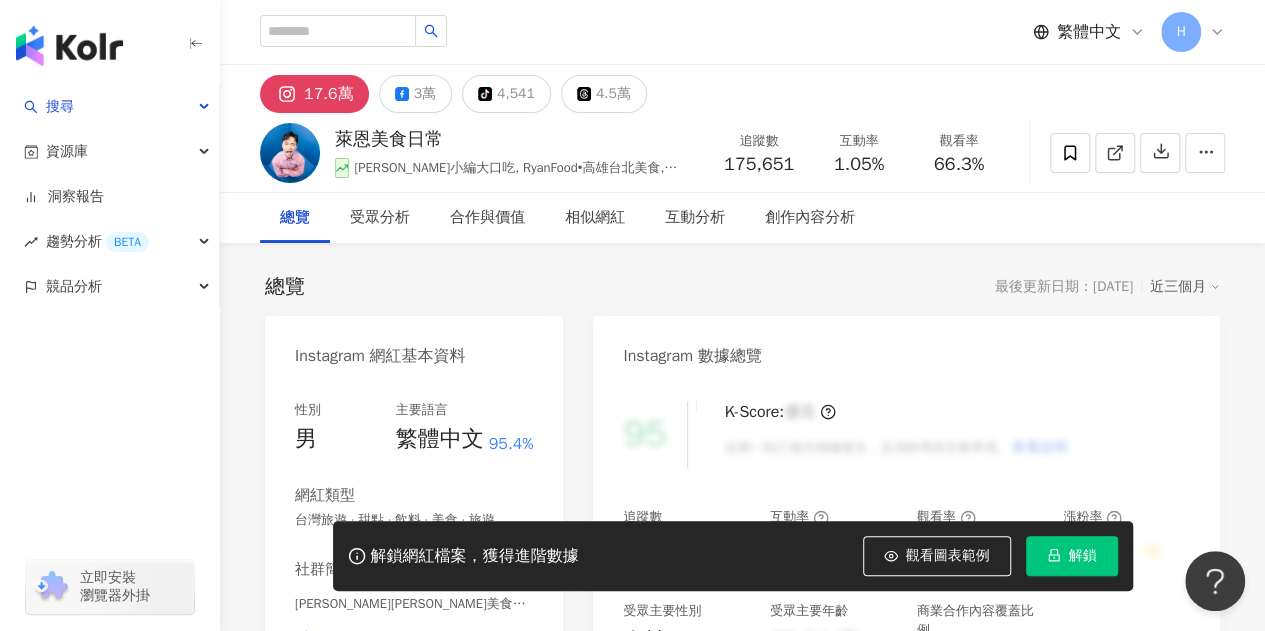 click on "解鎖" at bounding box center (1072, 556) 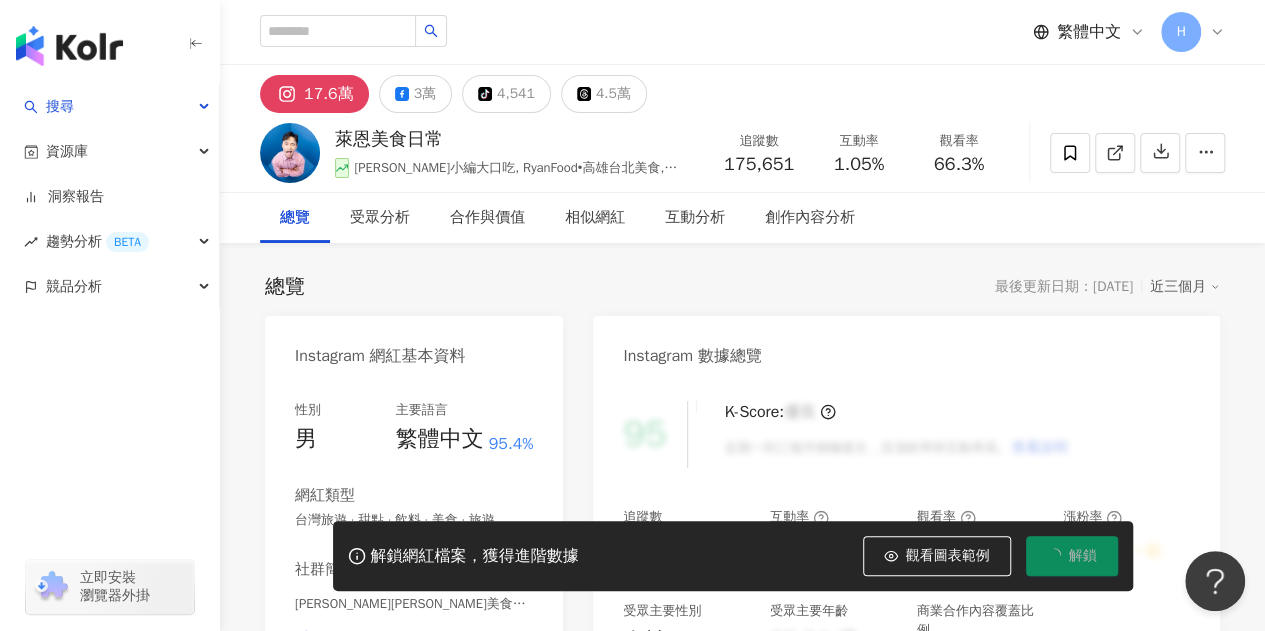 scroll, scrollTop: 0, scrollLeft: 0, axis: both 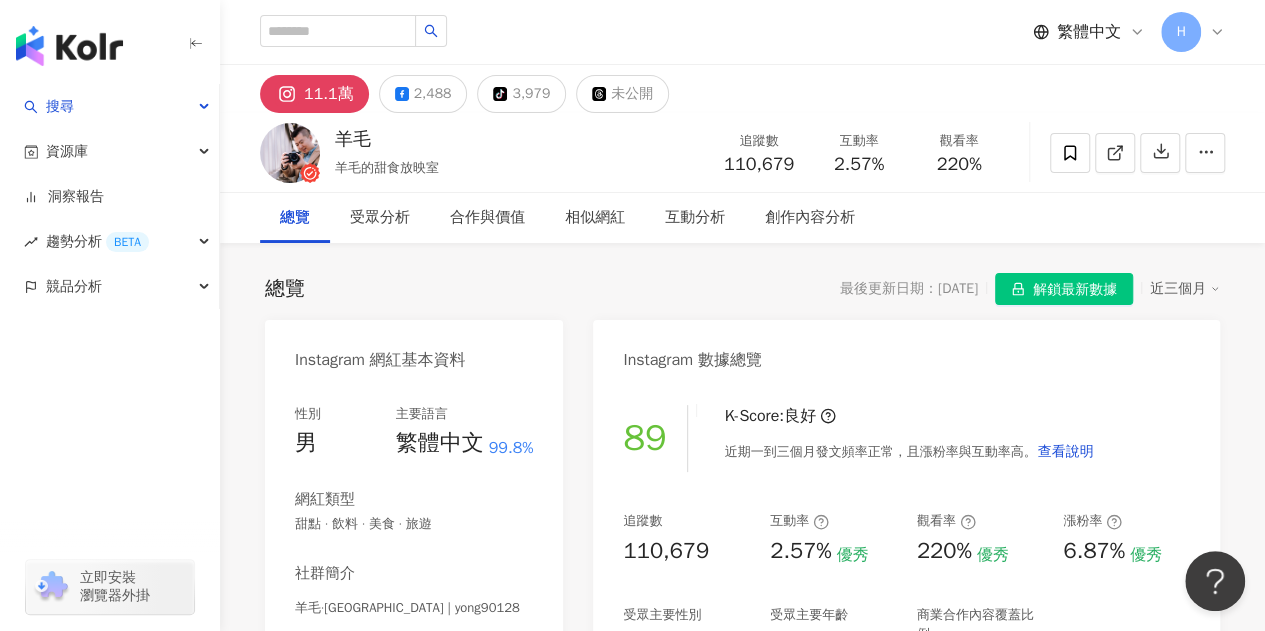 click on "解鎖最新數據" at bounding box center (1075, 290) 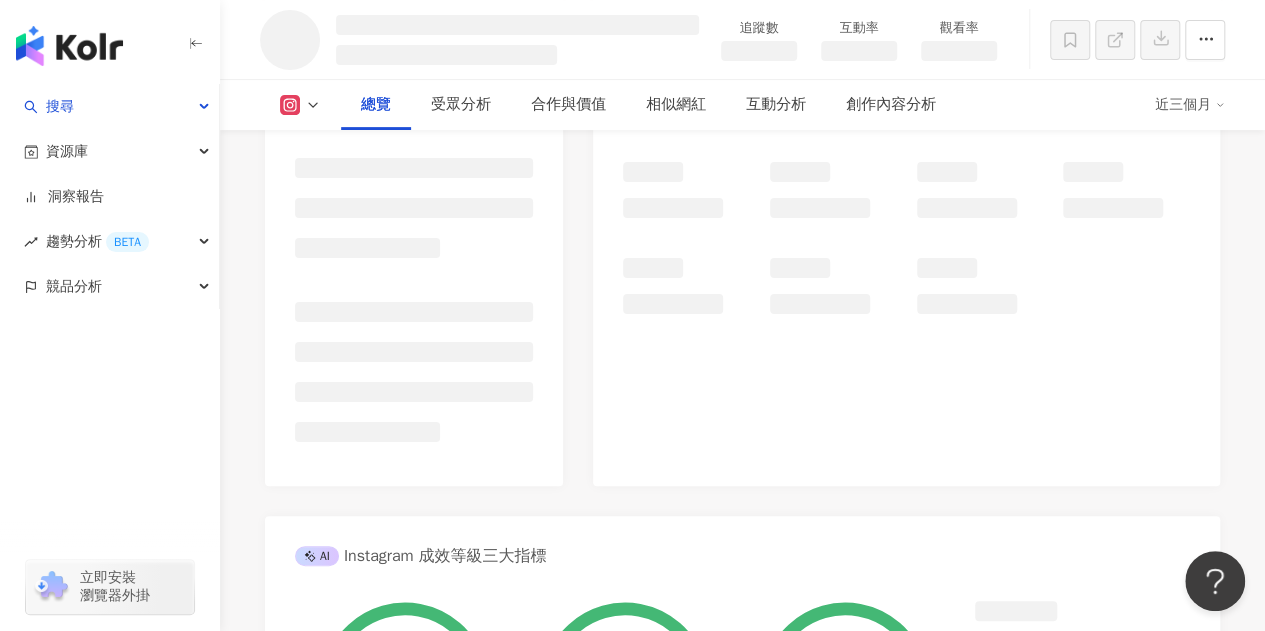 scroll, scrollTop: 0, scrollLeft: 0, axis: both 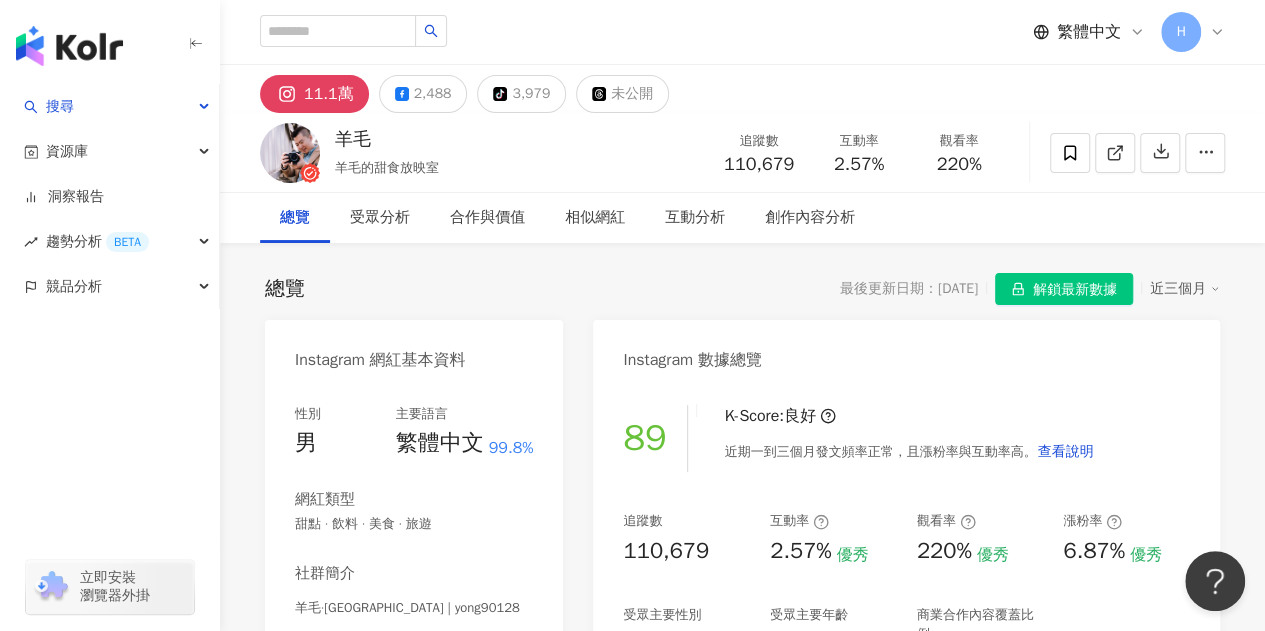 drag, startPoint x: 1026, startPoint y: 281, endPoint x: 1004, endPoint y: 269, distance: 25.059929 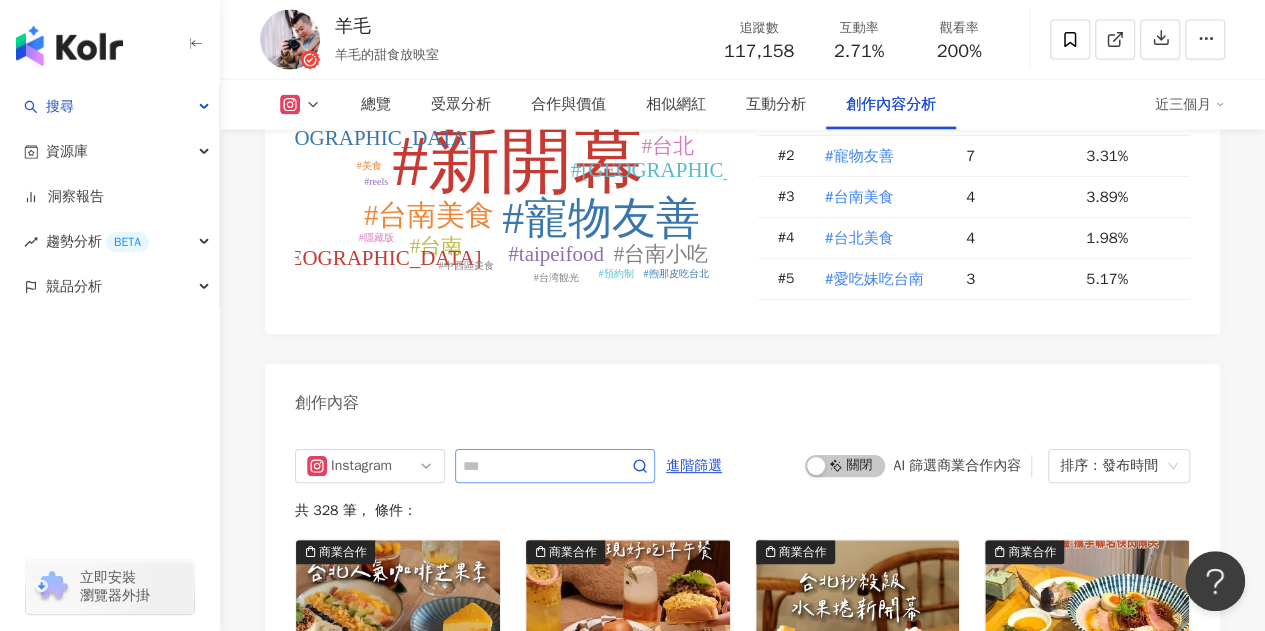 scroll, scrollTop: 6200, scrollLeft: 0, axis: vertical 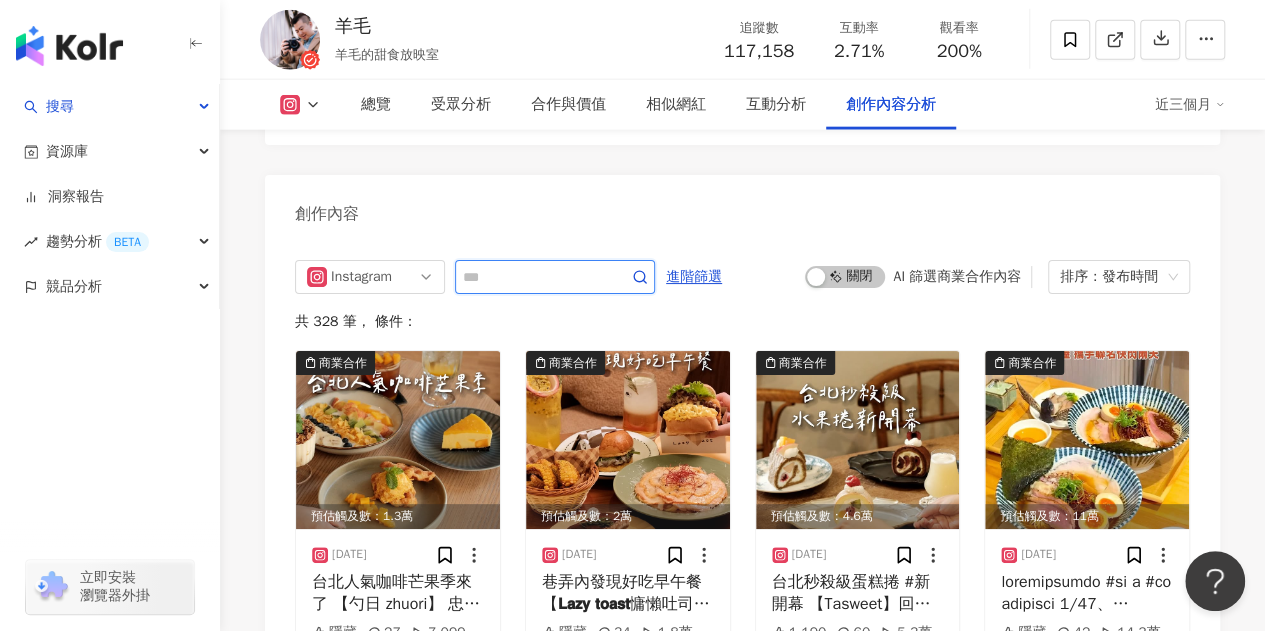 click at bounding box center (533, 277) 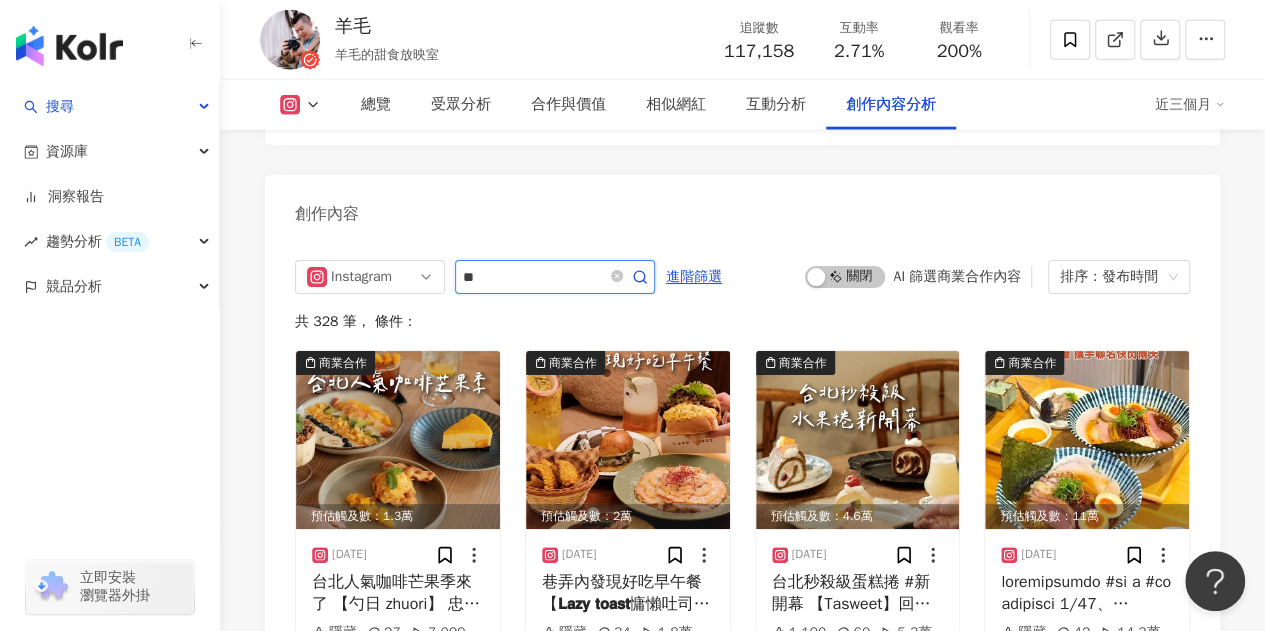 type on "*" 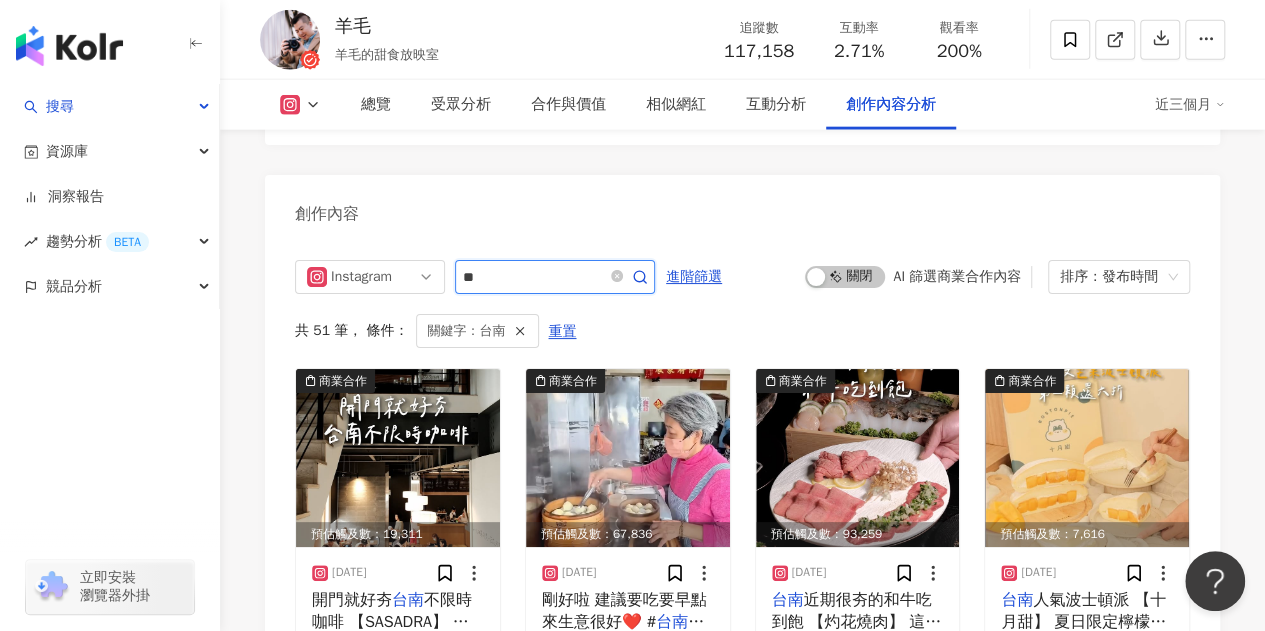 scroll, scrollTop: 6240, scrollLeft: 0, axis: vertical 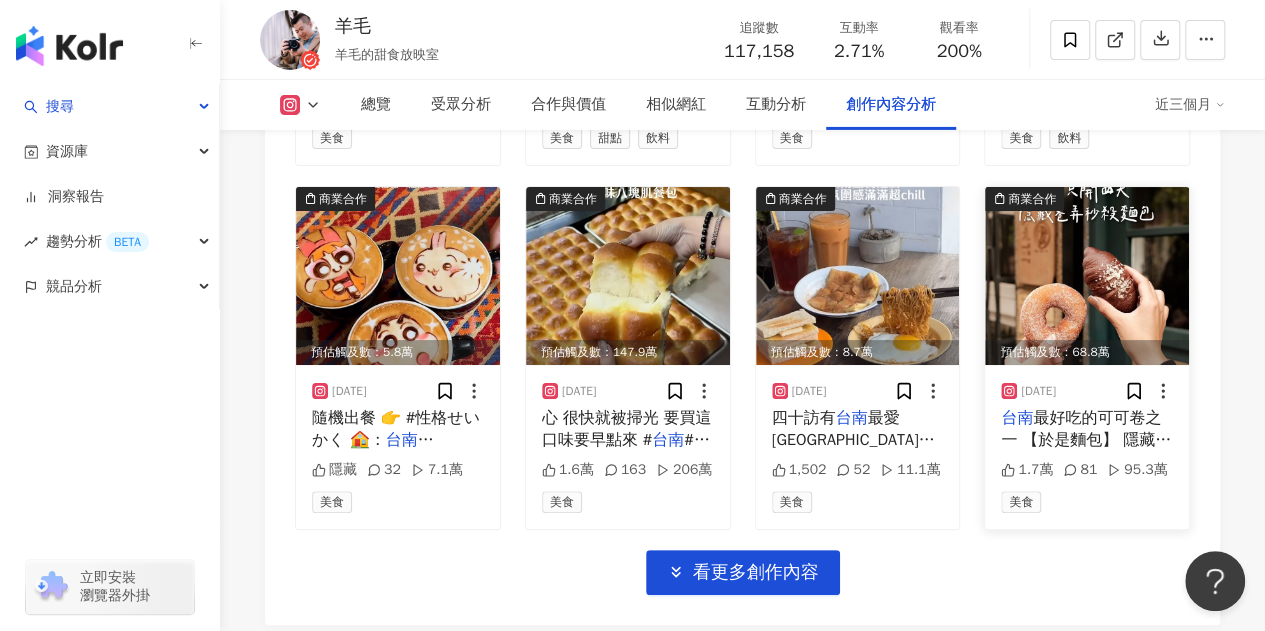 click at bounding box center [1087, 276] 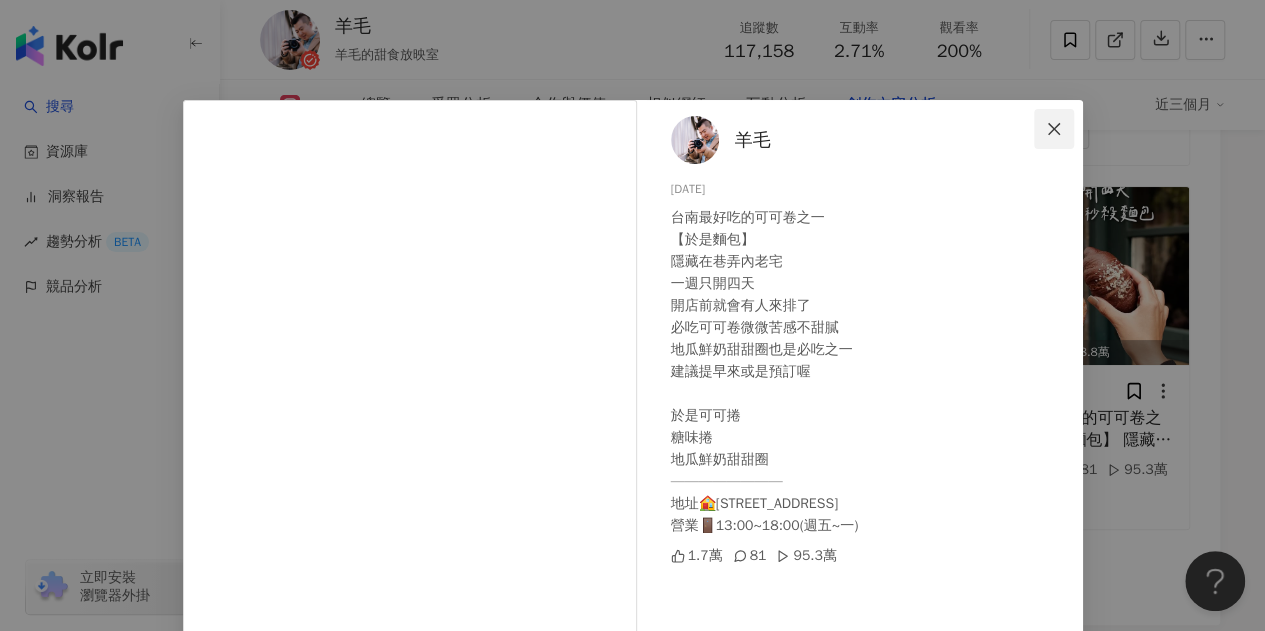 click 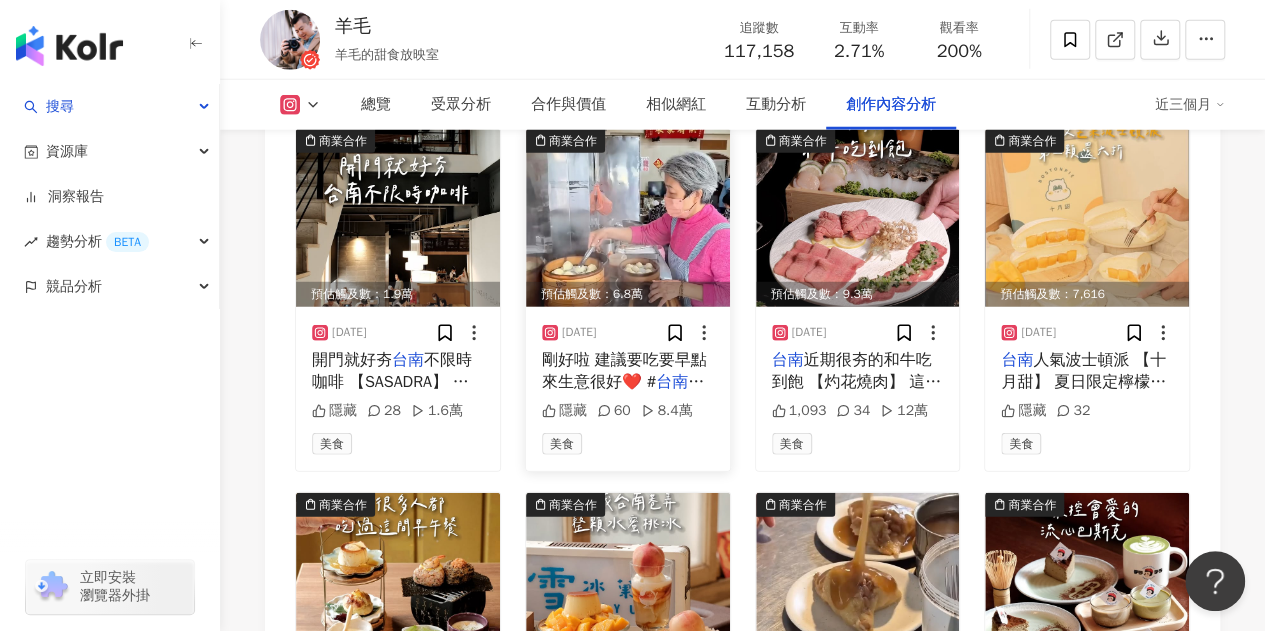 scroll, scrollTop: 6446, scrollLeft: 0, axis: vertical 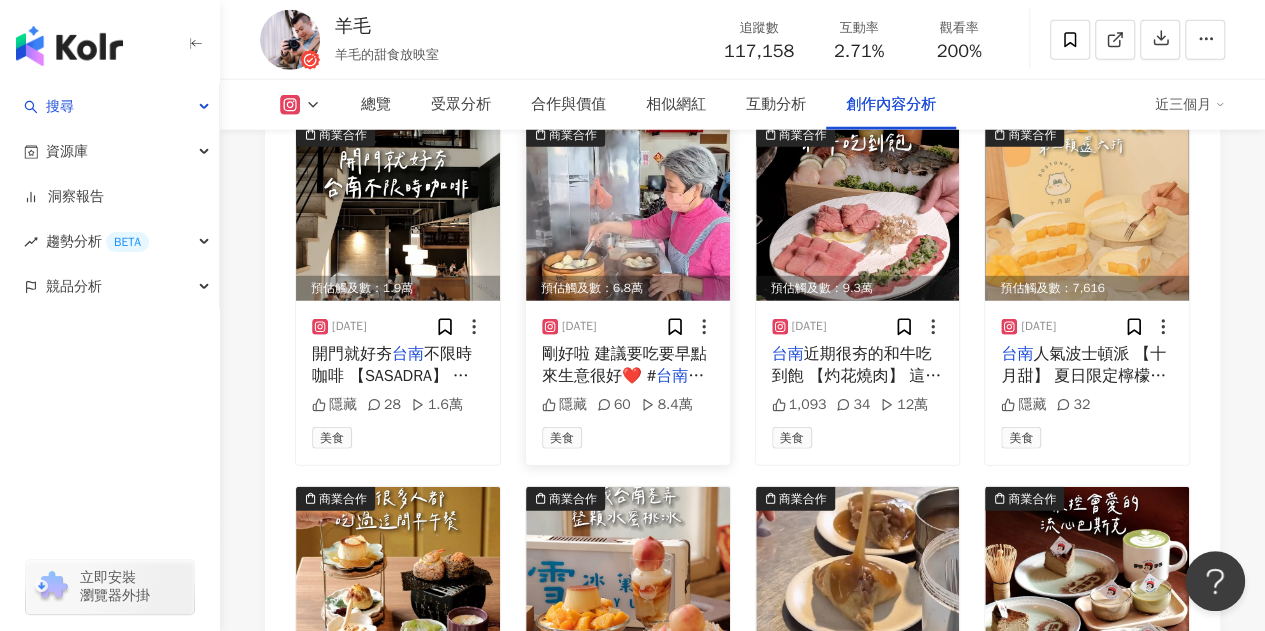click at bounding box center [628, 212] 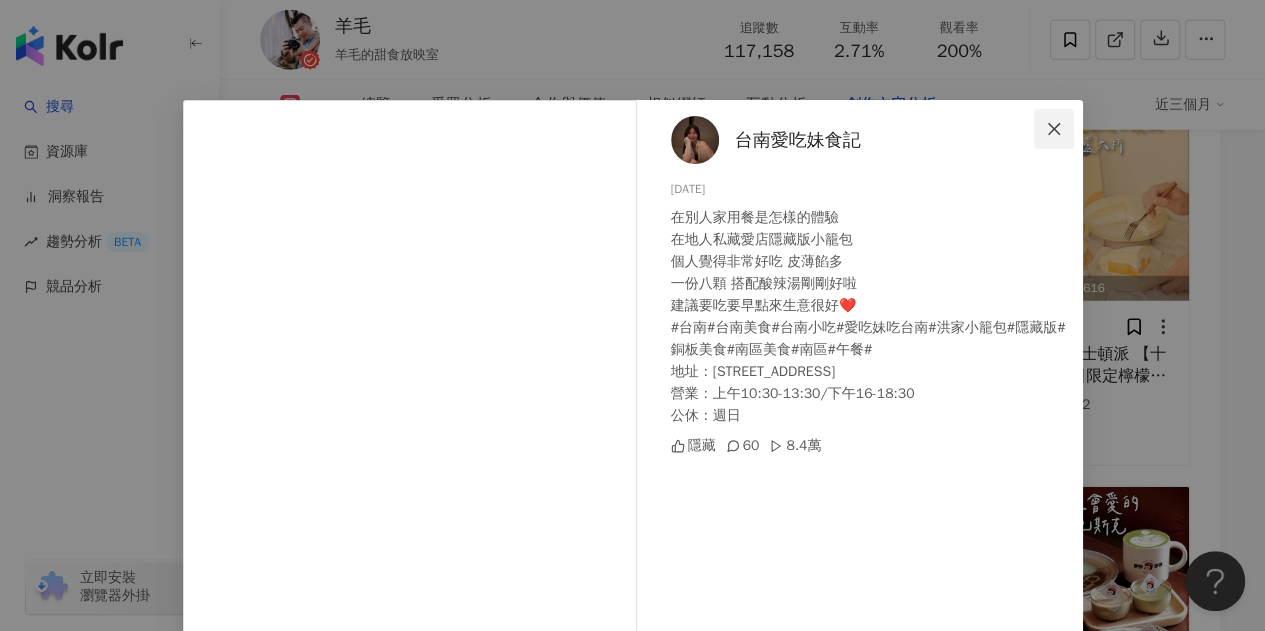 click 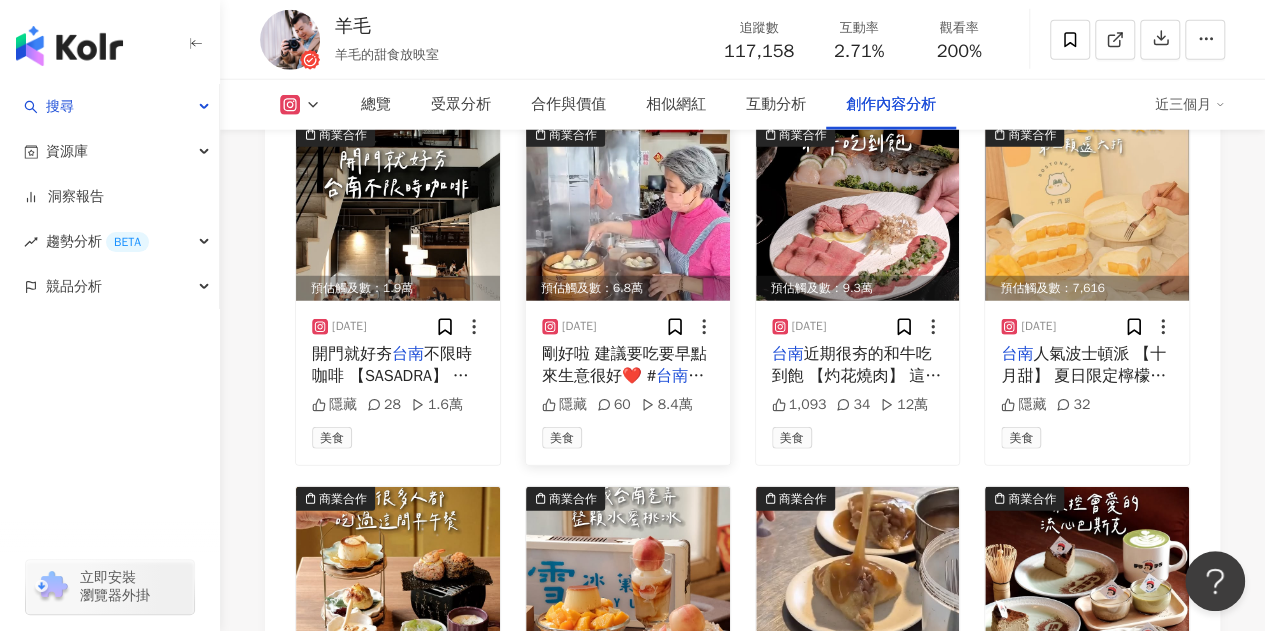 scroll, scrollTop: 6346, scrollLeft: 0, axis: vertical 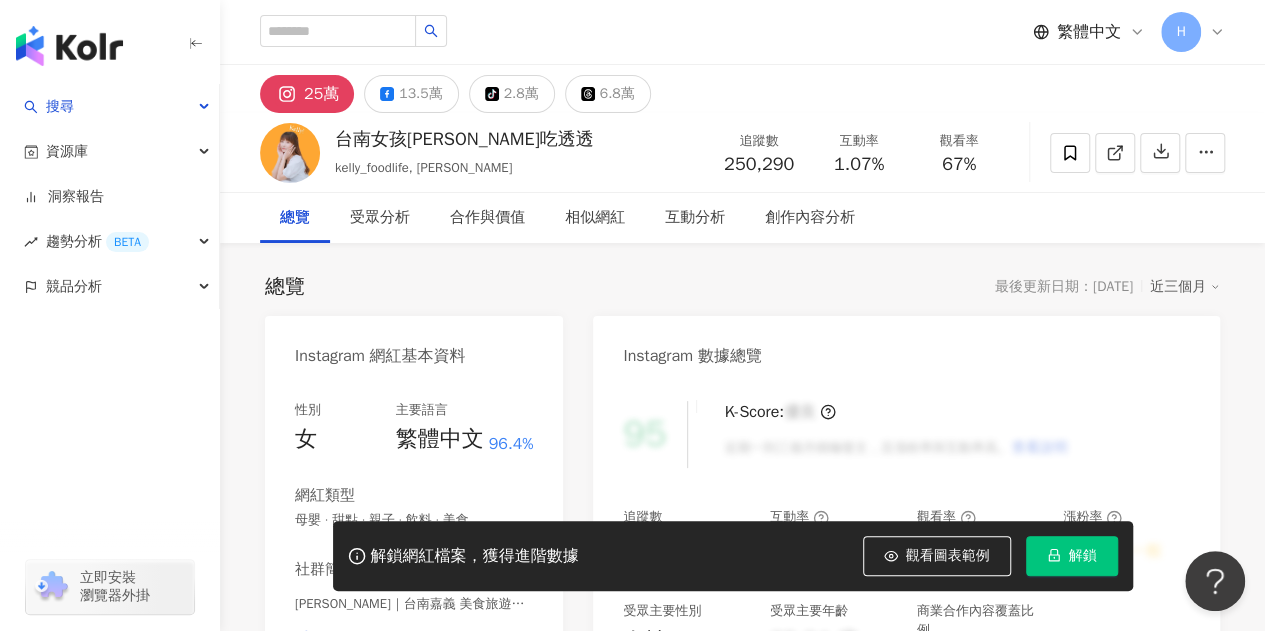 click on "解鎖" at bounding box center [1083, 556] 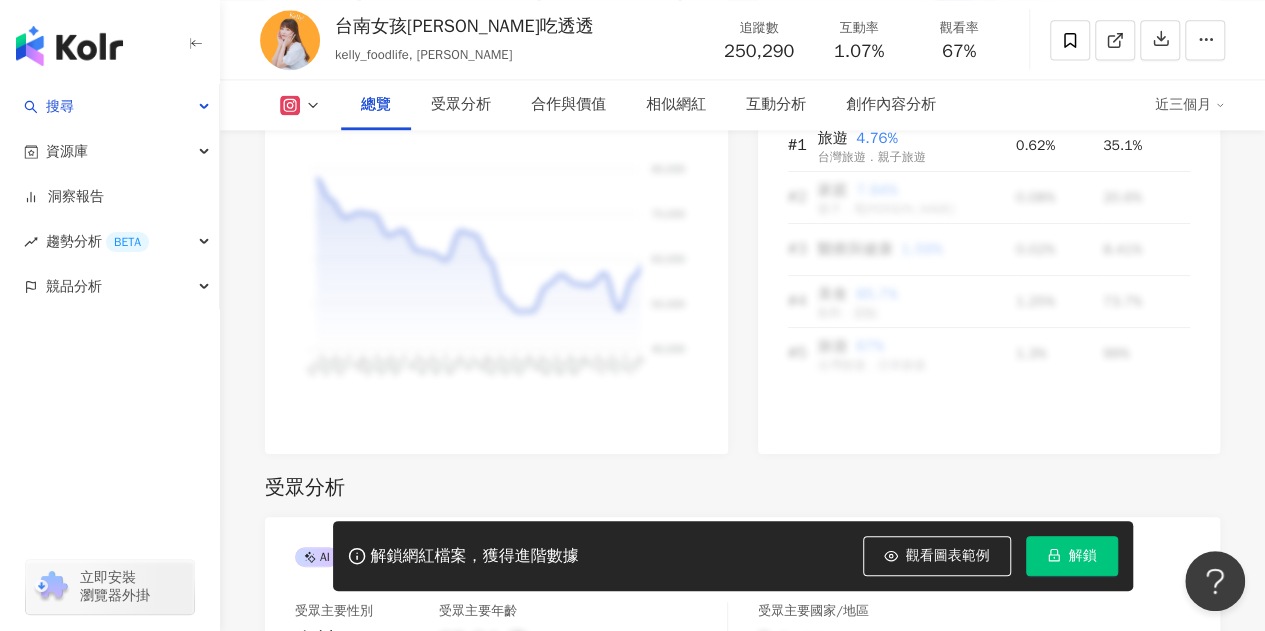 scroll, scrollTop: 1400, scrollLeft: 0, axis: vertical 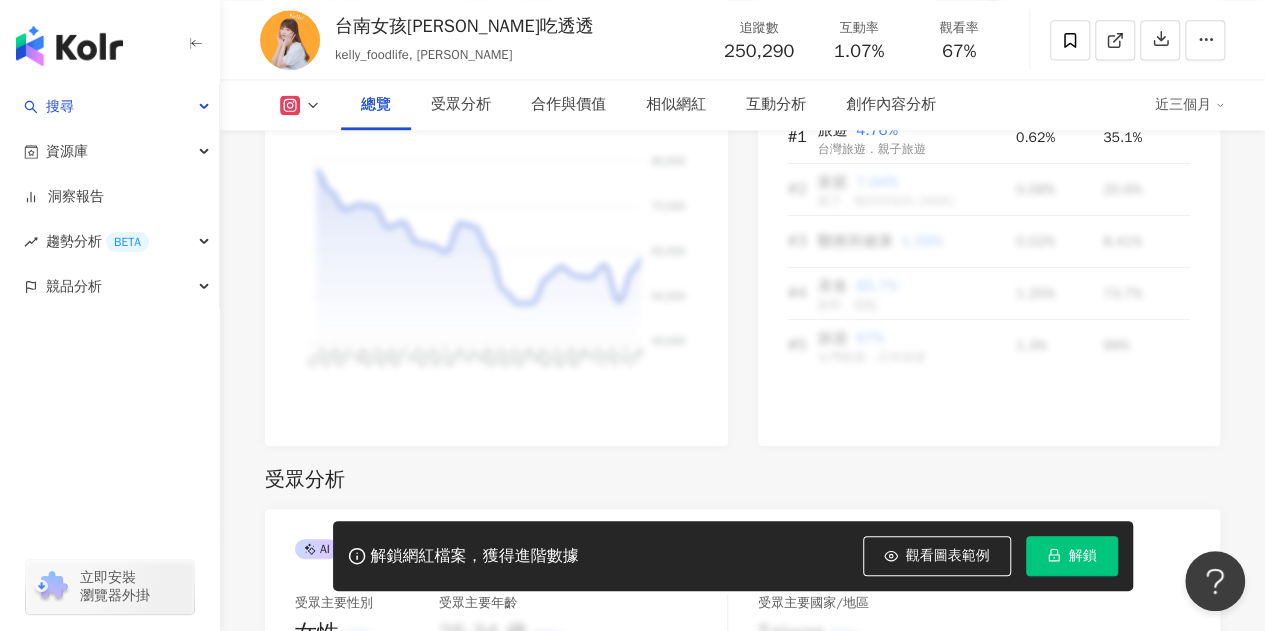 click on "近三個月" at bounding box center (1190, 105) 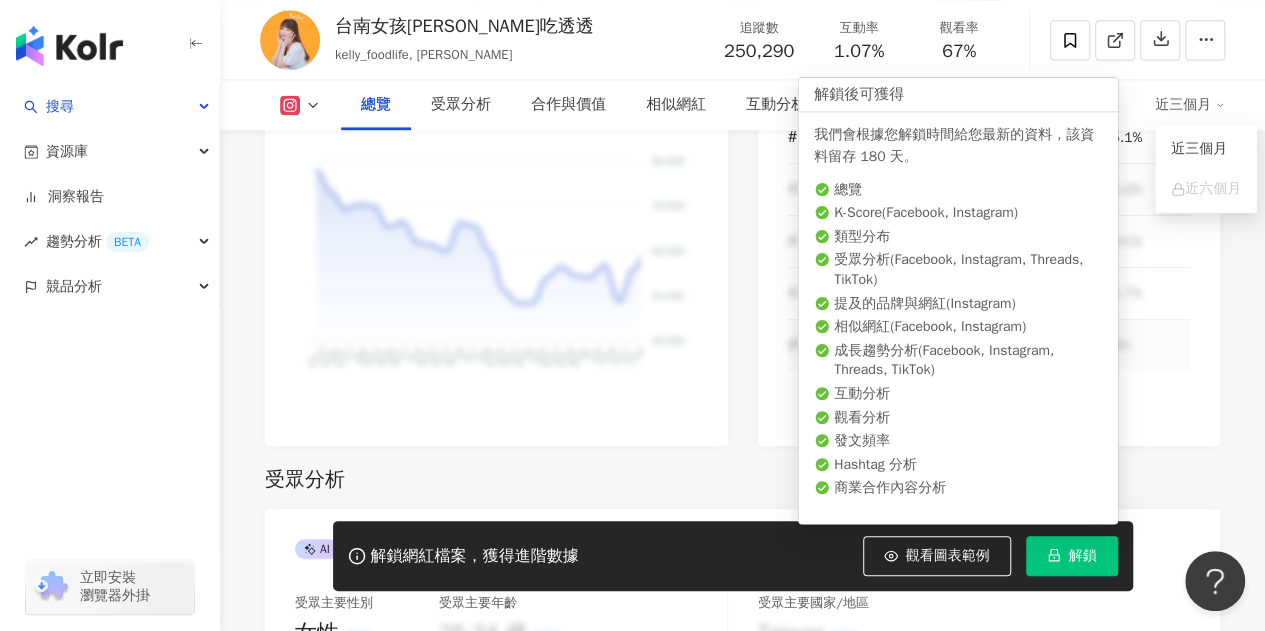 click on "前往申請試用方案解鎖 ( 立即註冊 ) 旅遊 家庭 醫療與健康 美食 旅遊 90 72 54 36 18 0 ( 單位：百分比% ) 平均互動率 平均觀看率 #1 旅遊    4.76% 台灣旅遊．親子旅遊 0.62% 35.1% #2 家庭    7.94% 親子．母嬰 0.08% 20.6% #3 醫療與健康    1.59% 0.02% 8.41% #4 美食    85.7% 飲料．甜點 1.25% 73.7% #5 旅遊    67% 台灣旅遊．日本旅遊 1.3% 99%" at bounding box center [989, 164] 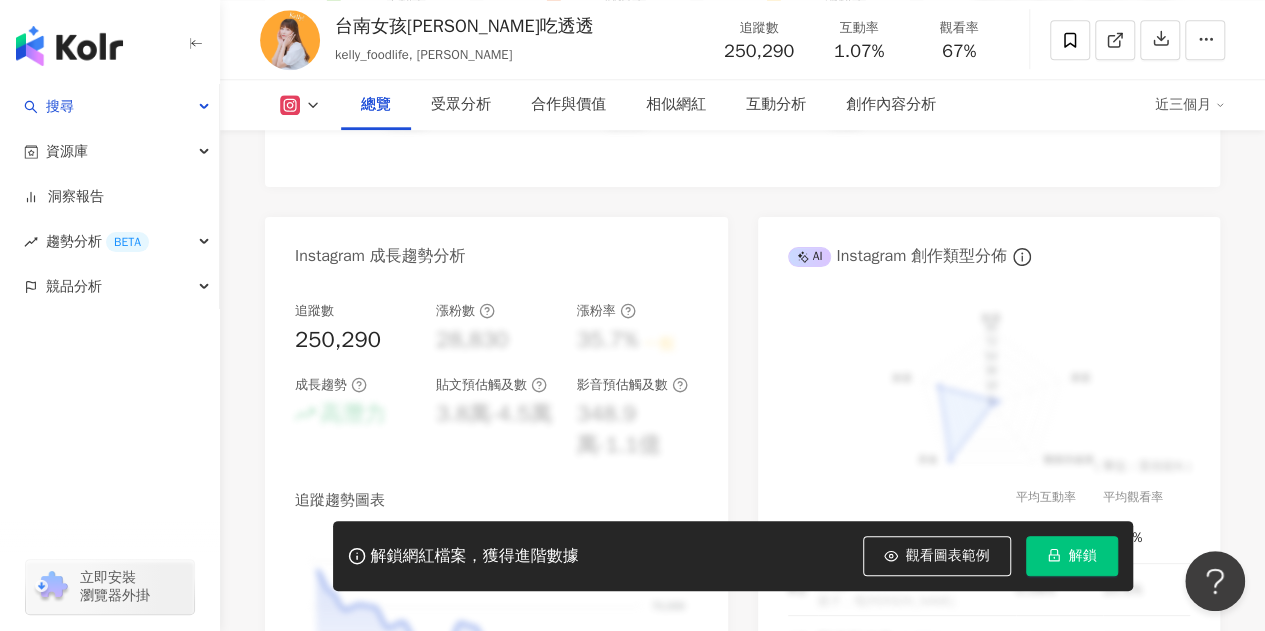 scroll, scrollTop: 300, scrollLeft: 0, axis: vertical 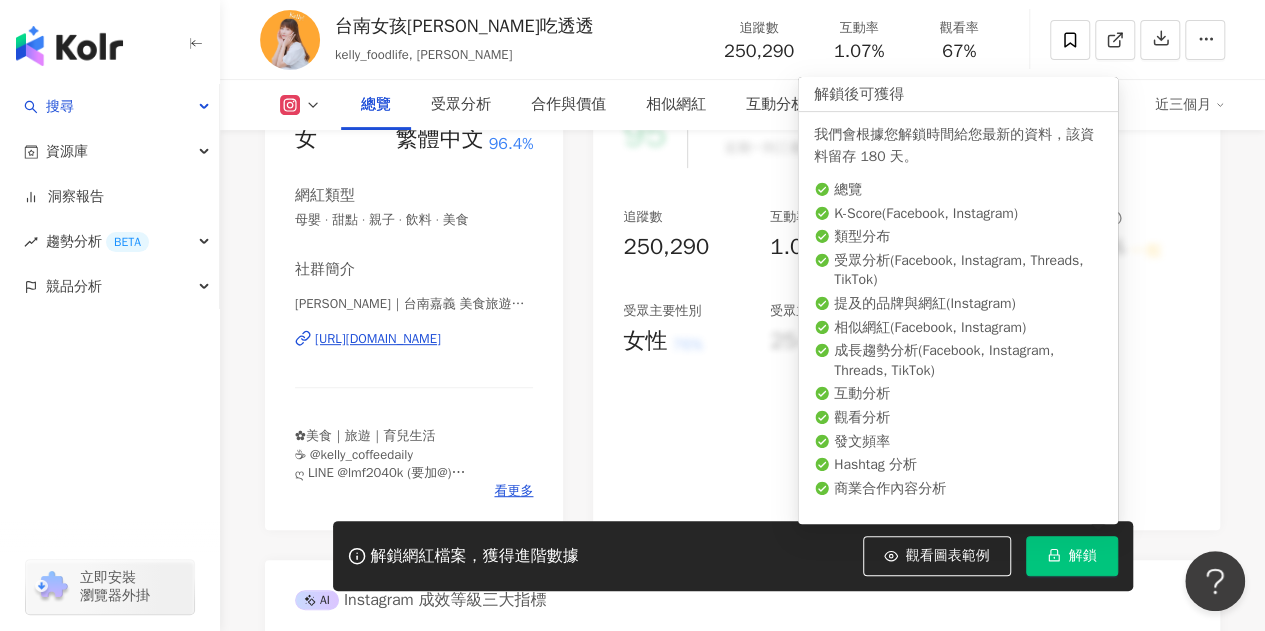 drag, startPoint x: 1066, startPoint y: 561, endPoint x: 1062, endPoint y: 527, distance: 34.234486 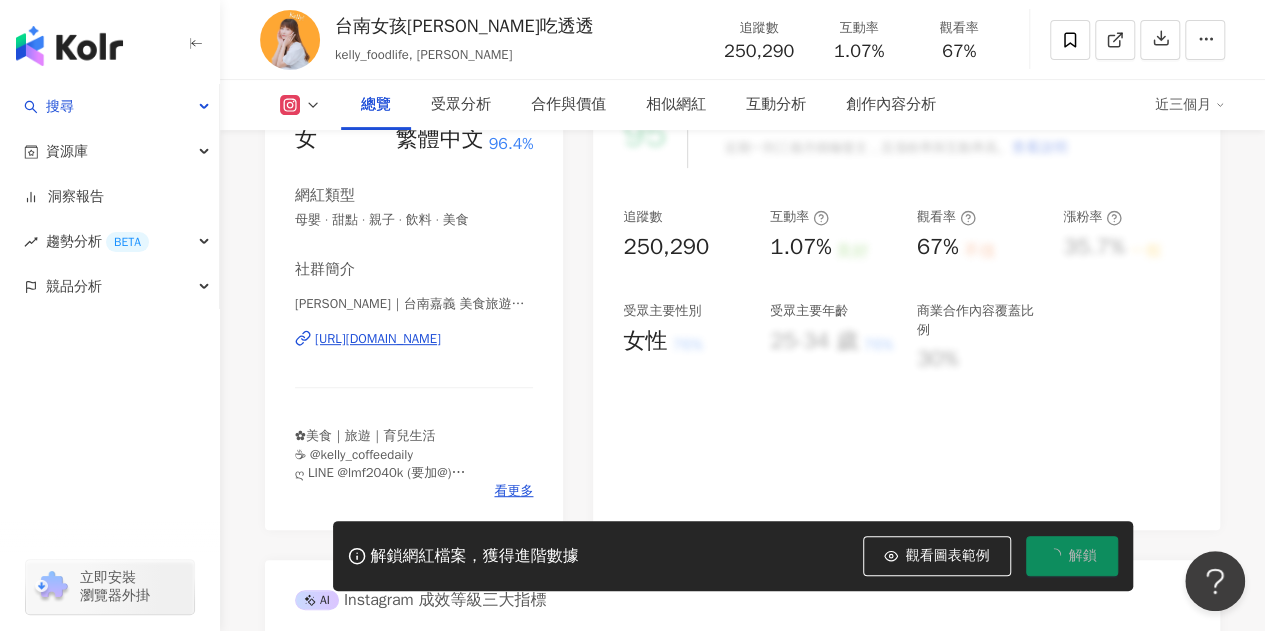 scroll, scrollTop: 0, scrollLeft: 0, axis: both 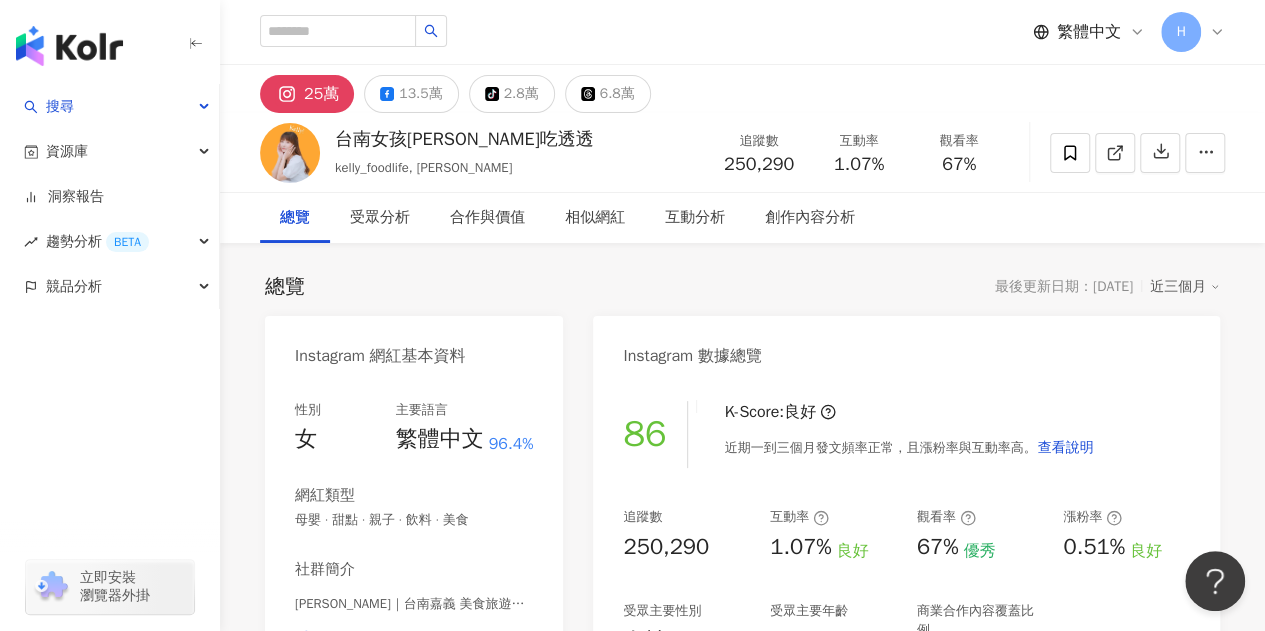 click on "總覽 最後更新日期：2025/7/23 近三個月 Instagram 網紅基本資料 性別   女 主要語言   繁體中文 96.4% 網紅類型 母嬰 · 甜點 · 親子 · 飲料 · 美食 社群簡介 Kelly凱莉｜台南嘉義 美食旅遊、育兒分享 | kelly_foodlife https://www.instagram.com/kelly_foodlife/ ✿美食｜旅遊｜育兒生活
☕︎ @kelly_coffeedaily
ღ LINE @lmf2040k (要加@)
✎團購中：Haru收納袋、童心好食館、雪坊優格 看更多 Instagram 數據總覽 86 K-Score :   良好 近期一到三個月發文頻率正常，且漲粉率與互動率高。 查看說明 追蹤數   250,290 互動率   1.07% 良好 觀看率   67% 優秀 漲粉率   0.51% 良好 受眾主要性別   女性 75.5% 受眾主要年齡   25-34 歲 50.1% 商業合作內容覆蓋比例   76.5% AI Instagram 成效等級三大指標 互動率 1.07% 良好 同等級網紅的互動率中位數為  0.74% 觀看率 67% 優秀 同等級網紅的觀看率中位數為  1.22% 漲粉率 0.51% 良好 0.32% ： 優秀" at bounding box center (742, 1089) 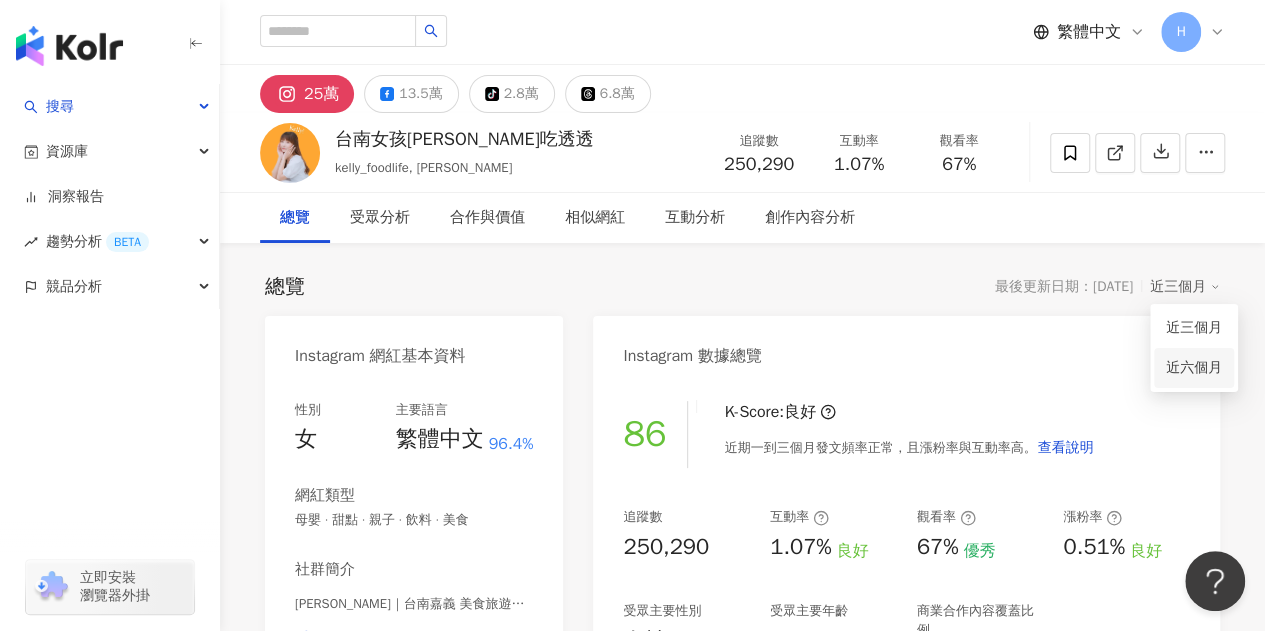 click on "近六個月" at bounding box center [1194, 368] 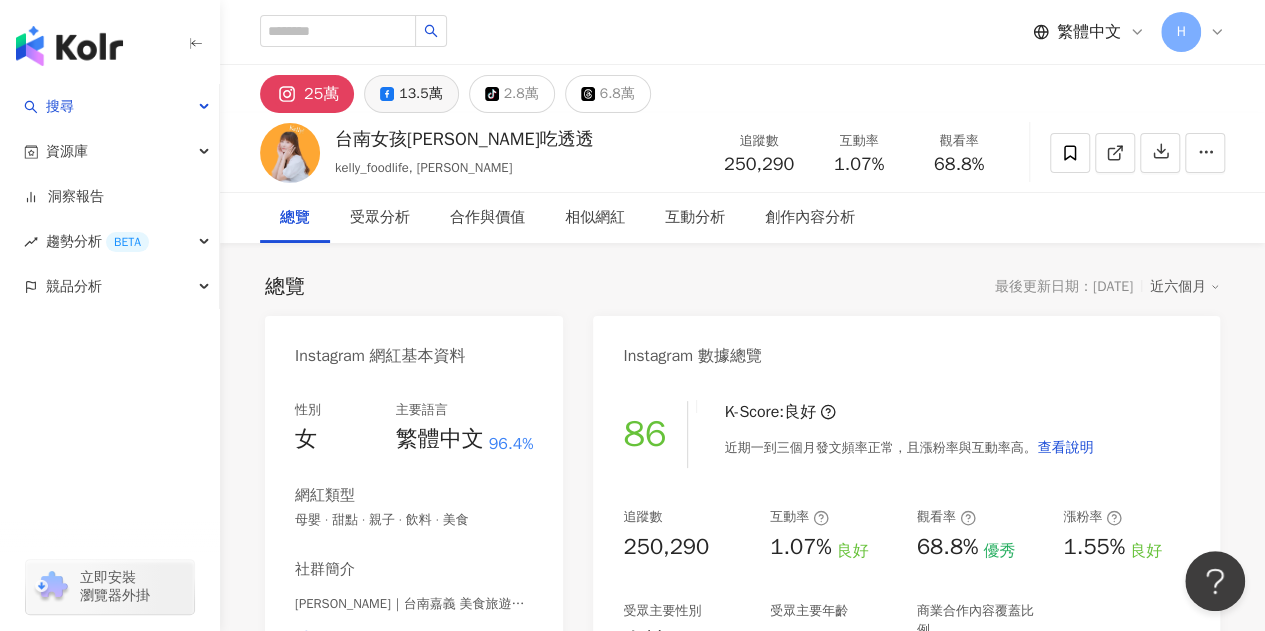 click on "13.5萬" at bounding box center [420, 94] 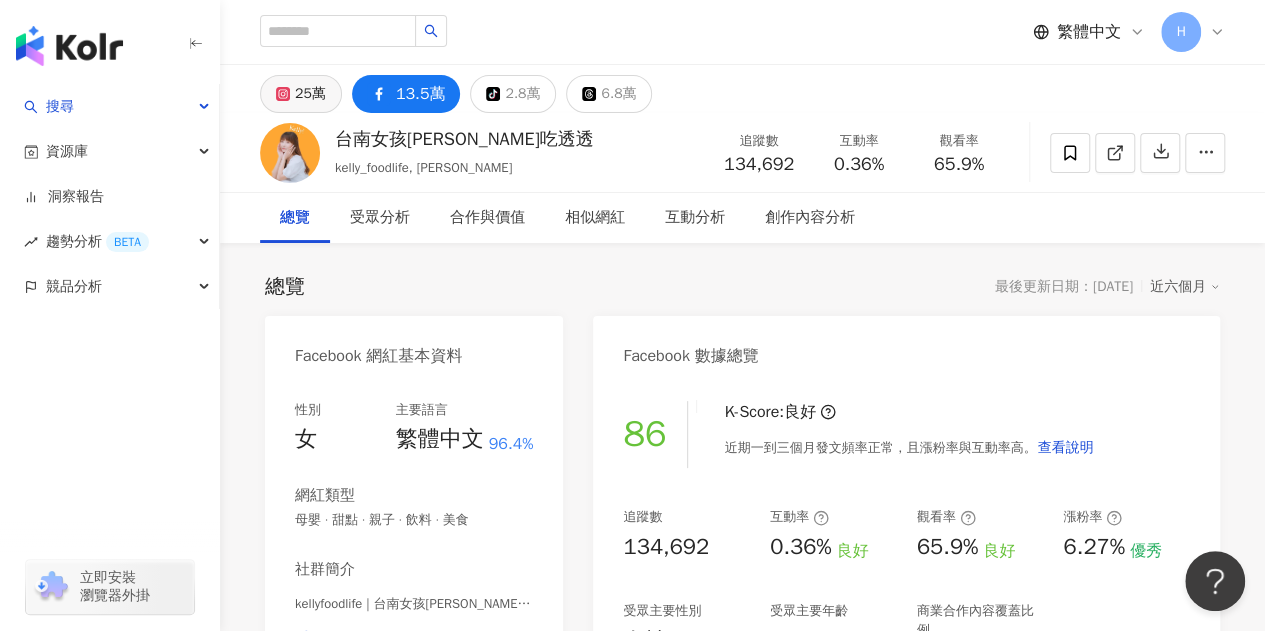click on "25萬" at bounding box center (310, 94) 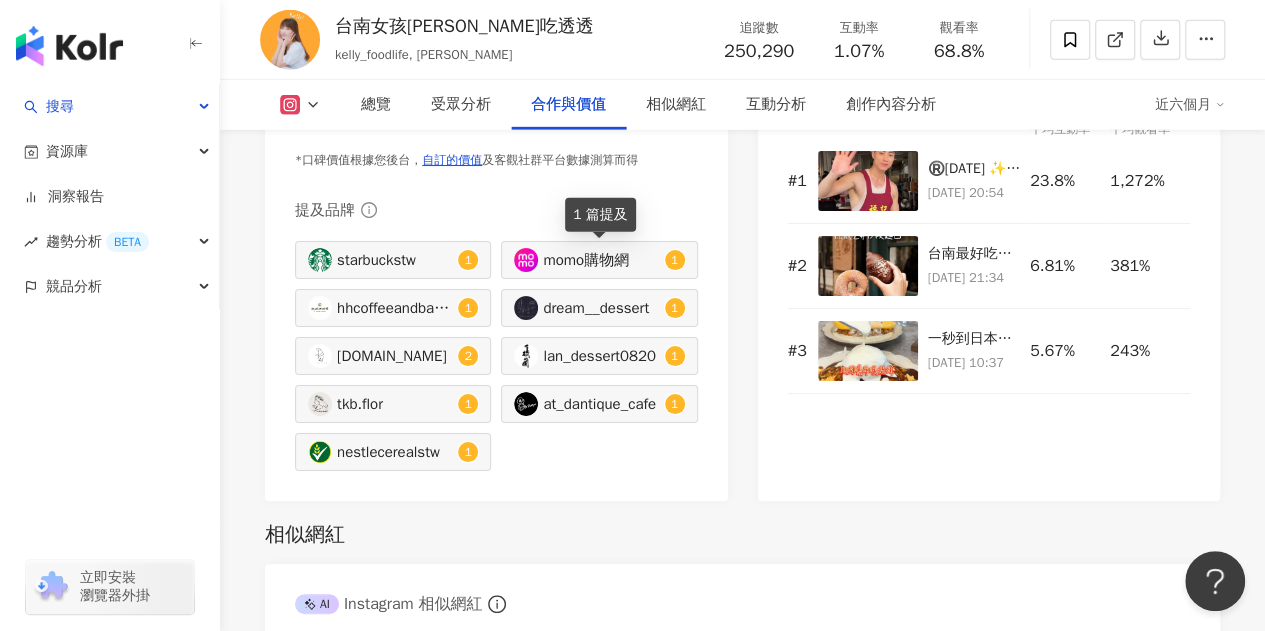 scroll, scrollTop: 3000, scrollLeft: 0, axis: vertical 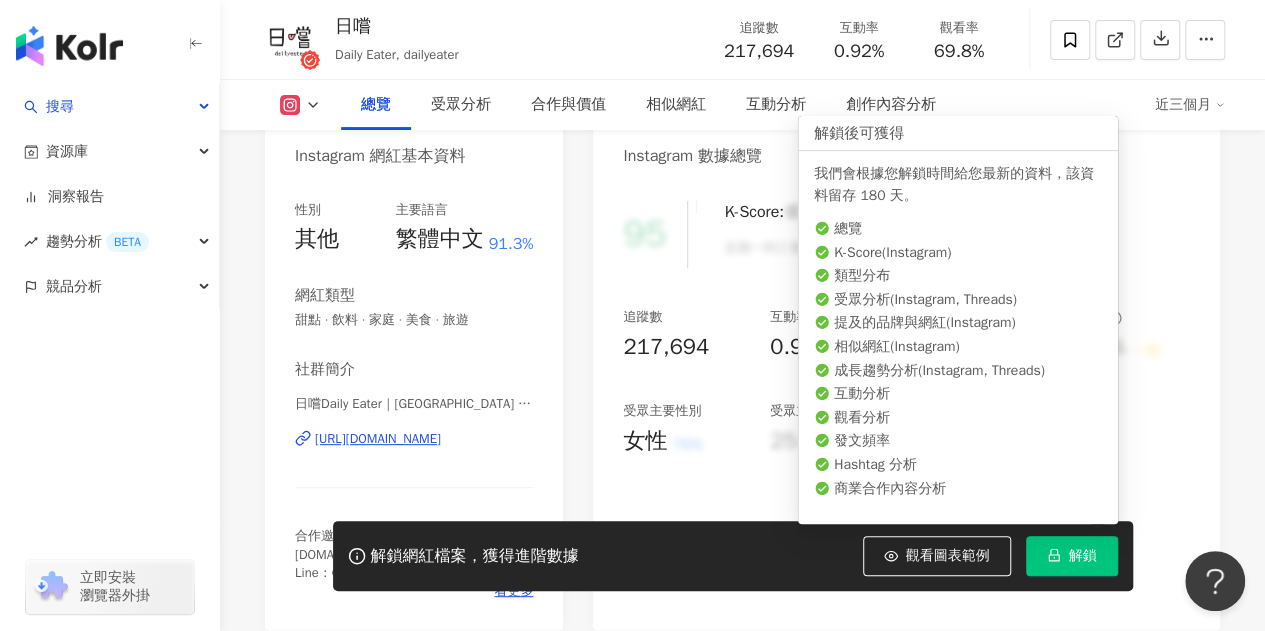 drag, startPoint x: 1066, startPoint y: 549, endPoint x: 1031, endPoint y: 513, distance: 50.20956 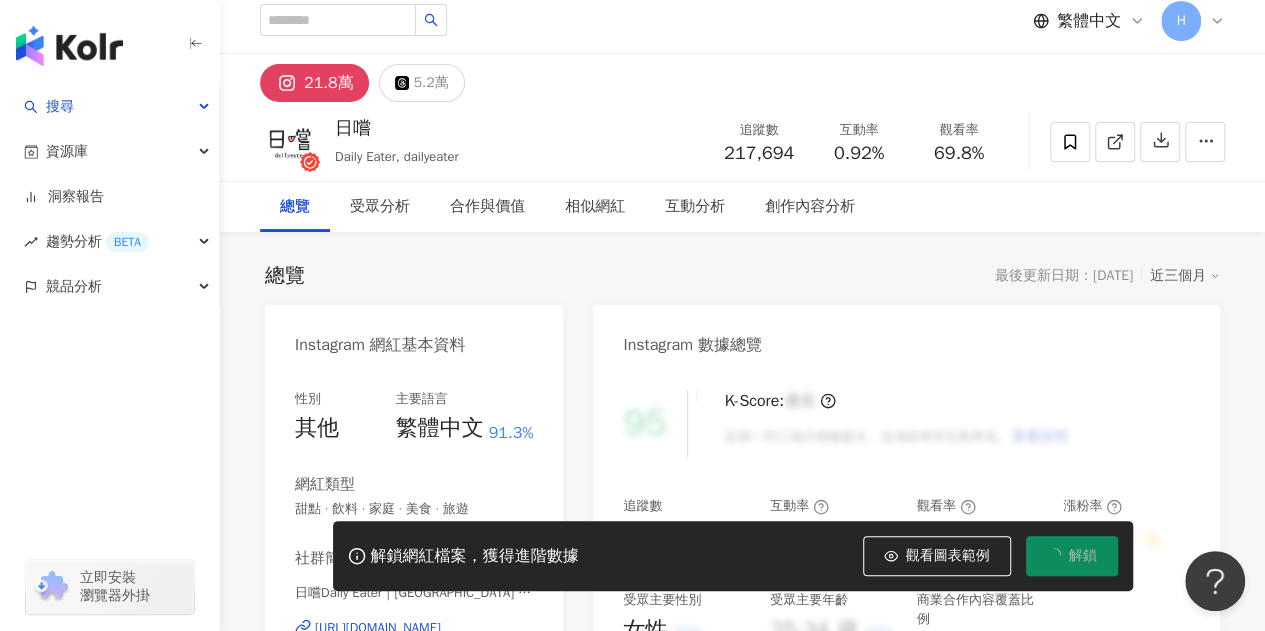 scroll, scrollTop: 0, scrollLeft: 0, axis: both 